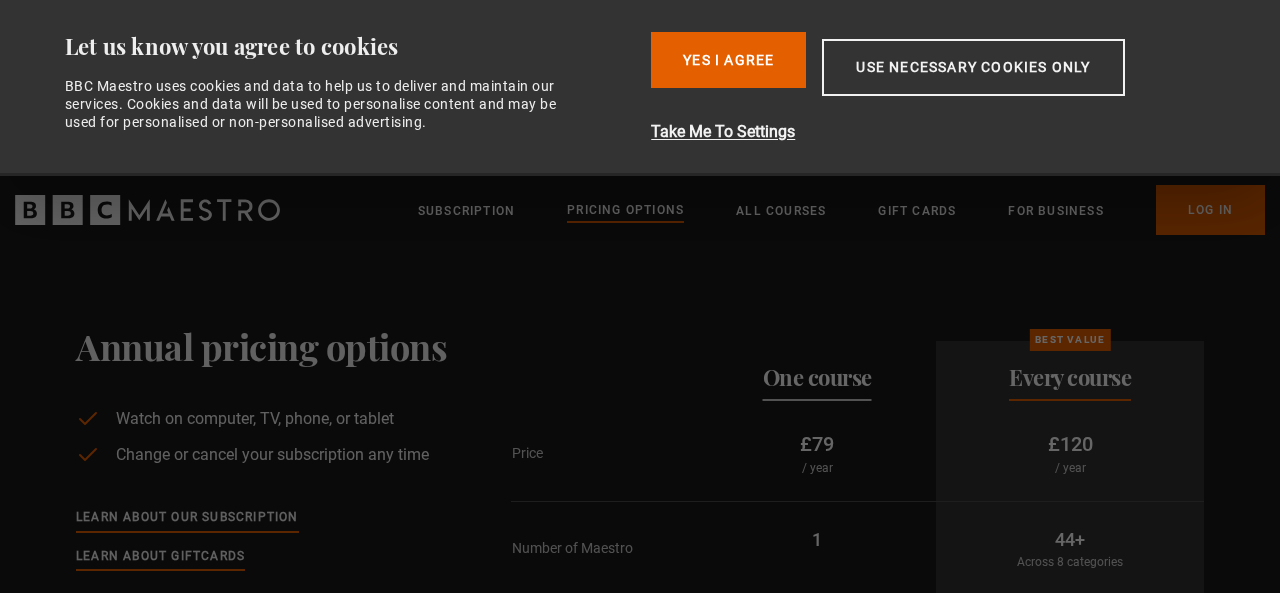 scroll, scrollTop: 0, scrollLeft: 0, axis: both 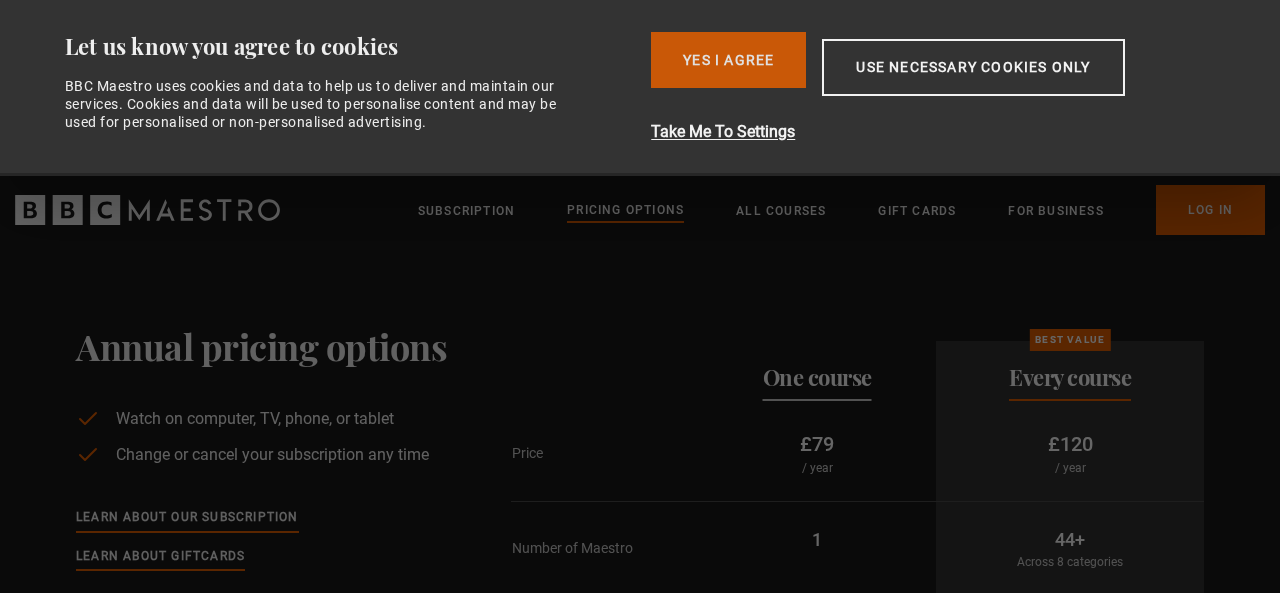 click on "Yes I Agree" at bounding box center [728, 60] 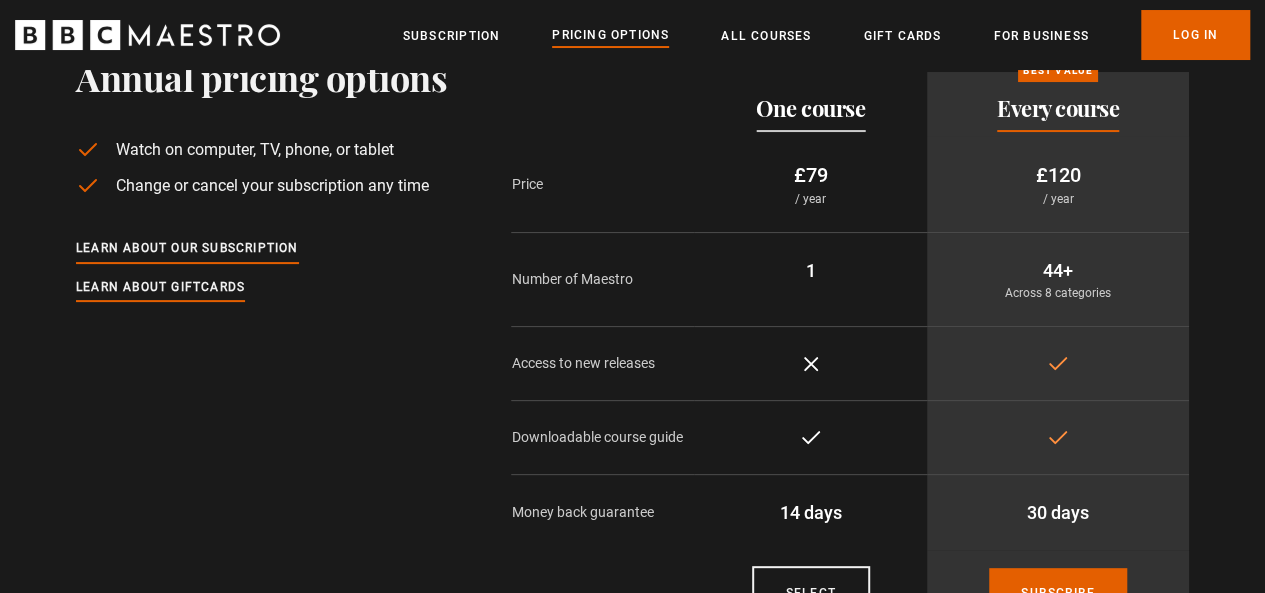 scroll, scrollTop: 97, scrollLeft: 0, axis: vertical 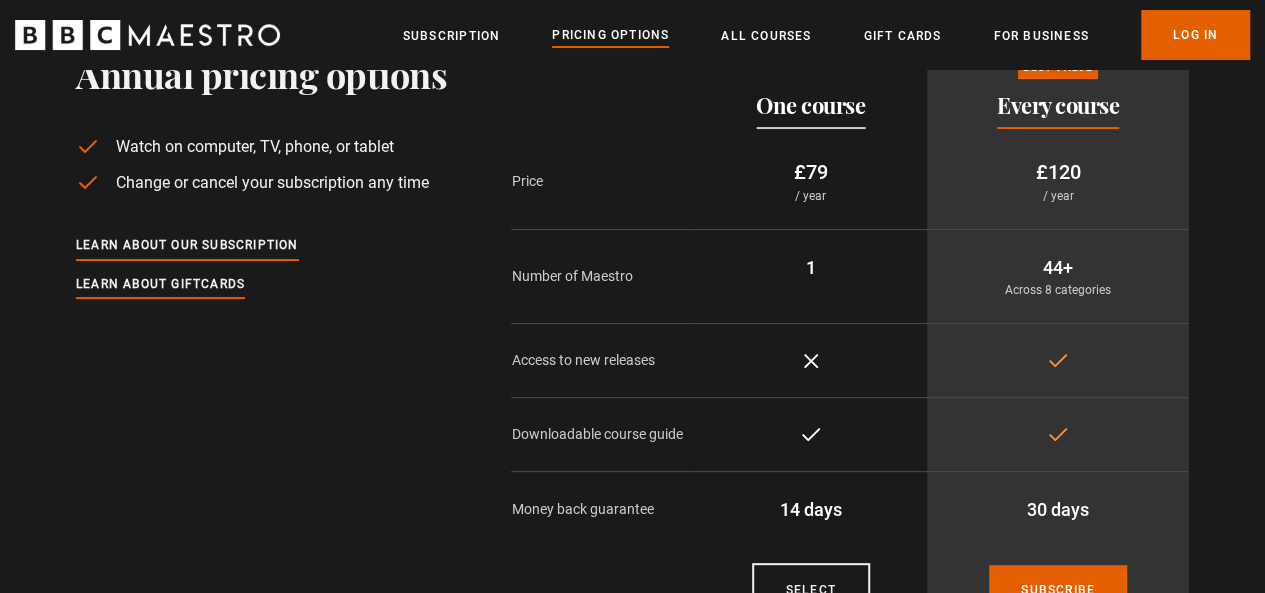 click on "Annual pricing options
Watch on computer, TV, phone, or tablet
Change or cancel your subscription any time
Learn about our subscription
Learn about giftcards
Pricing plans
One course
Best value
Every course
Price
£79
/ year
£120
/ year
Number of Maestro
1
44+
Across 8 categories
Access to new releases" at bounding box center [632, 351] 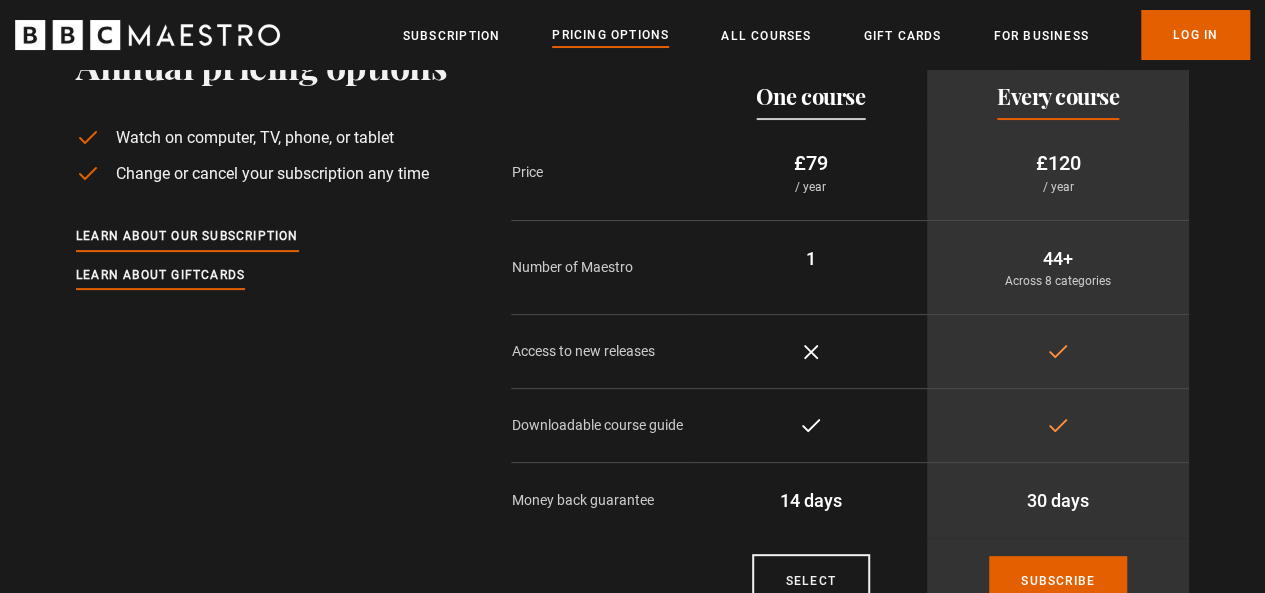 scroll, scrollTop: 109, scrollLeft: 0, axis: vertical 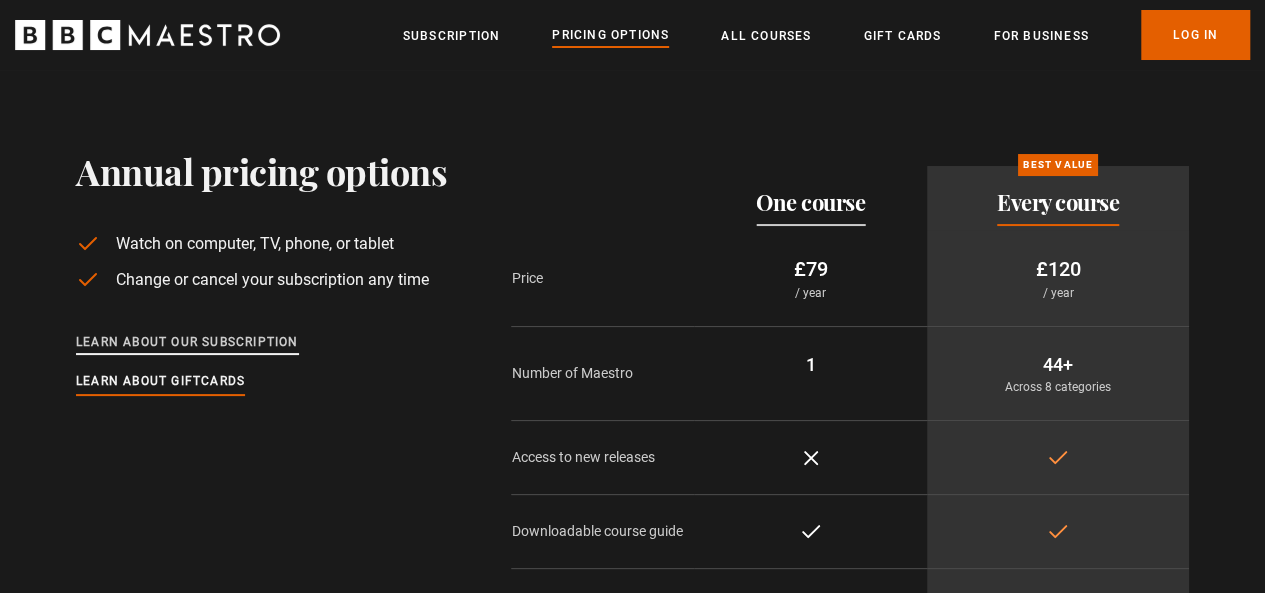 click on "Learn about our subscription" at bounding box center (187, 343) 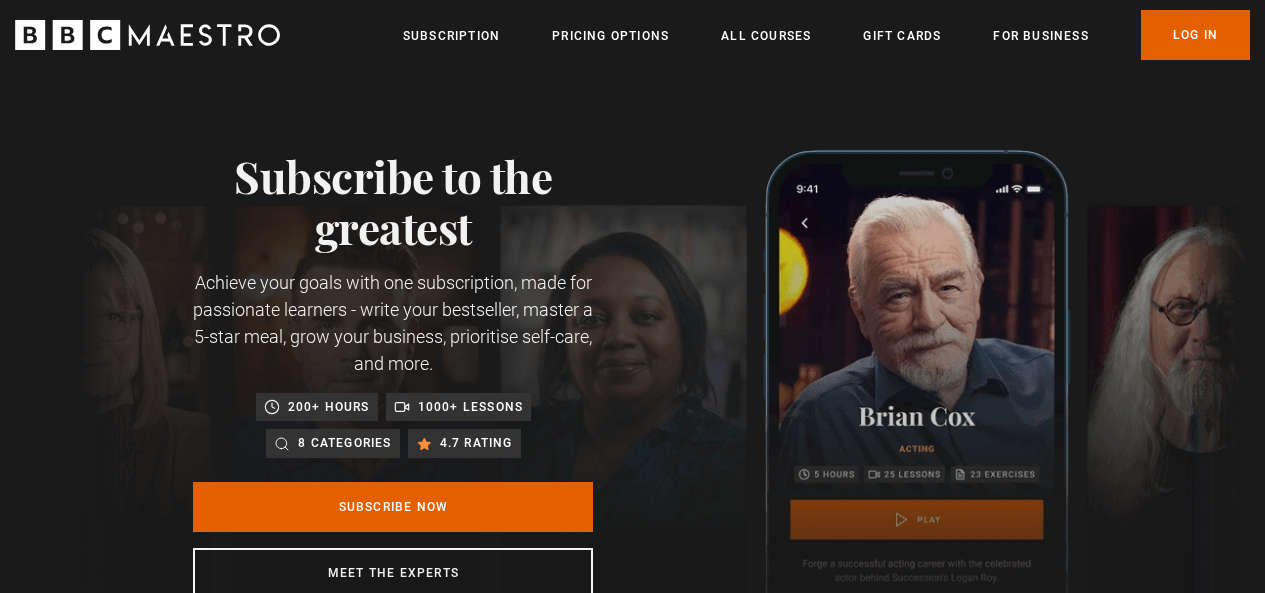 scroll, scrollTop: 0, scrollLeft: 0, axis: both 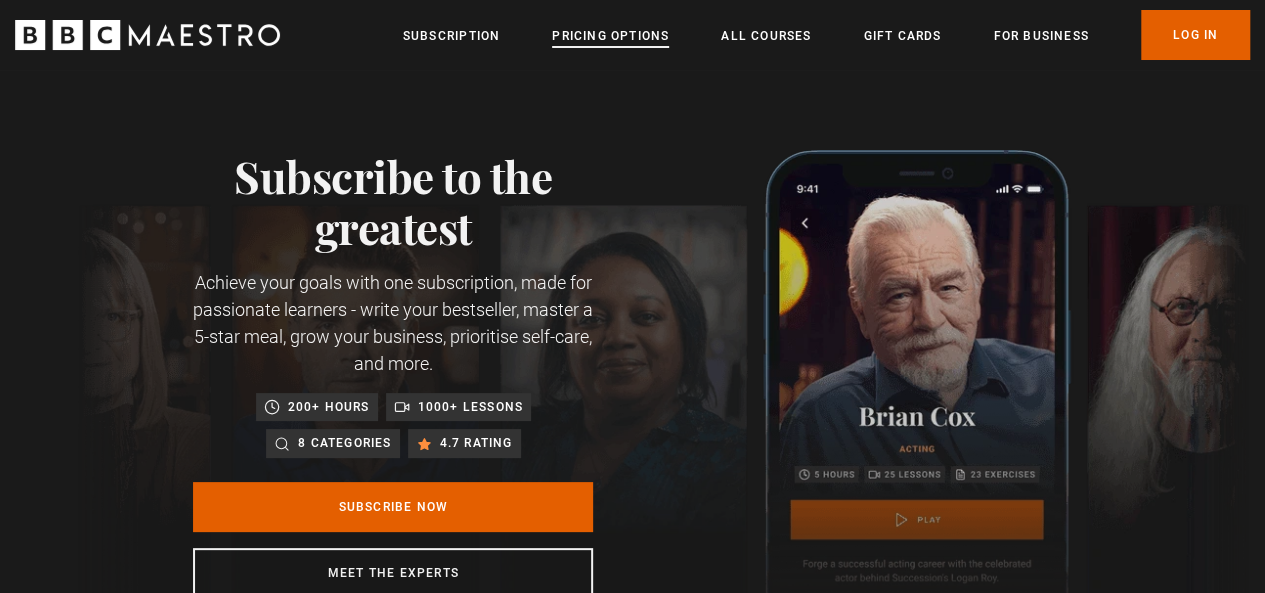 click on "Pricing Options" at bounding box center (610, 36) 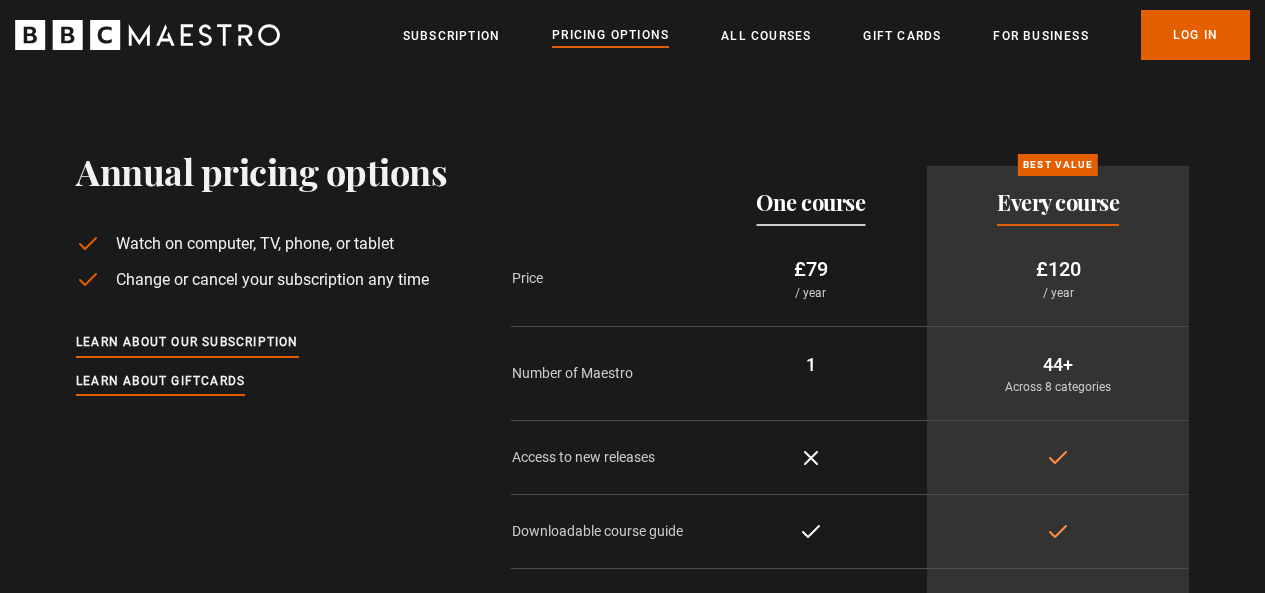 scroll, scrollTop: 0, scrollLeft: 0, axis: both 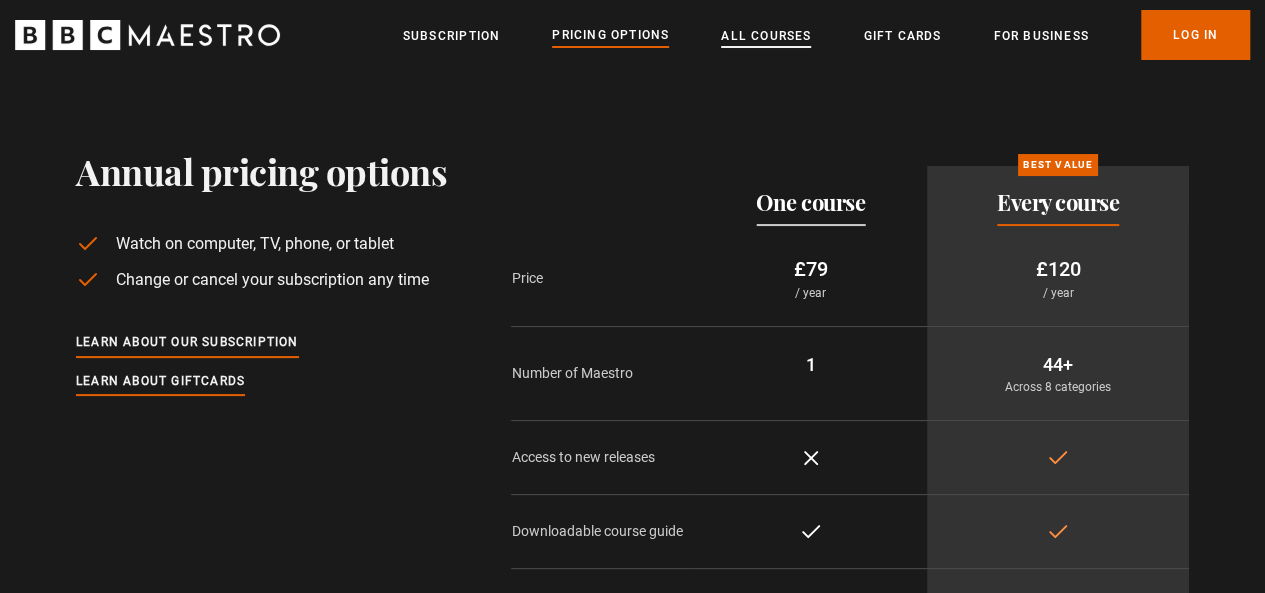 click on "All Courses" at bounding box center (766, 36) 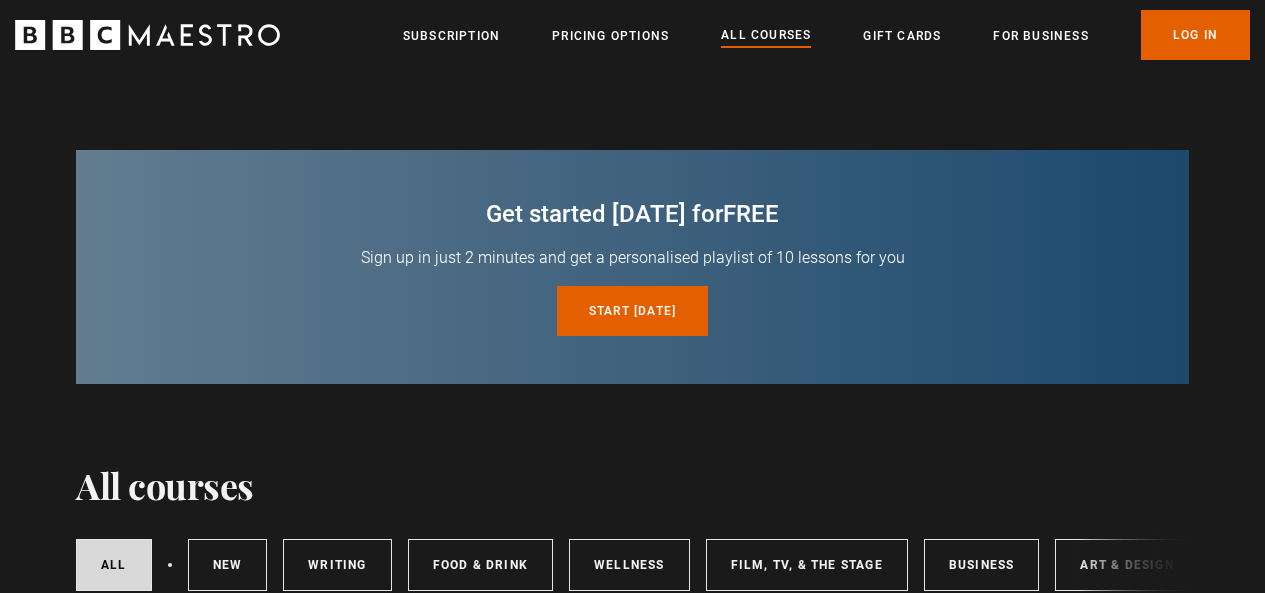 scroll, scrollTop: 0, scrollLeft: 0, axis: both 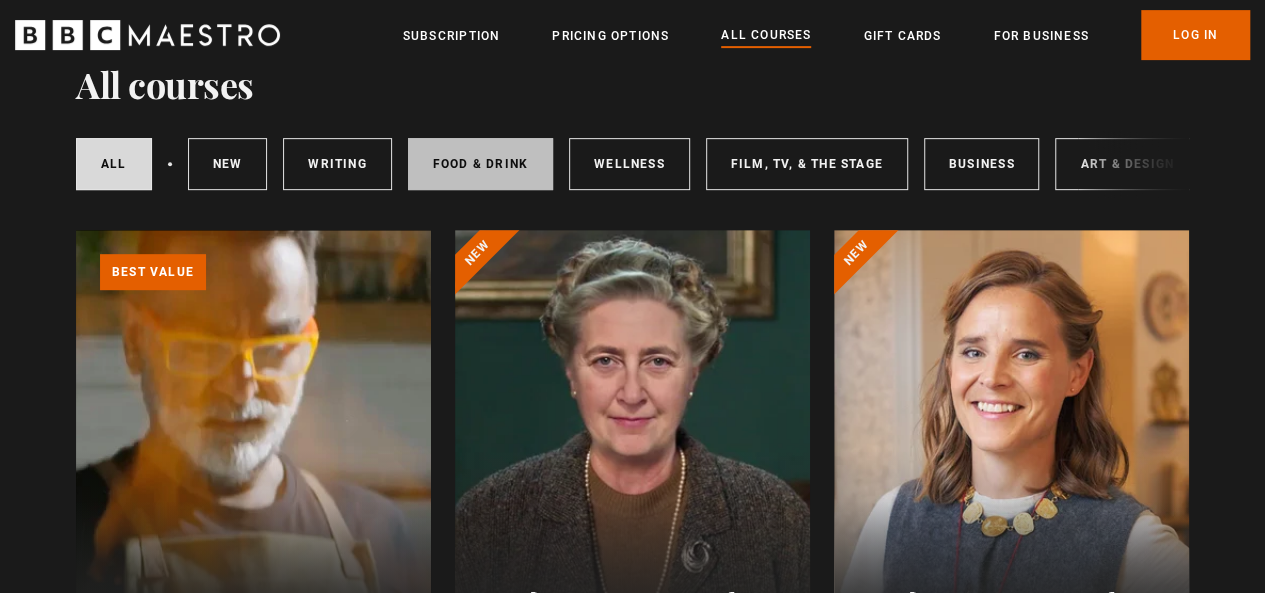 click on "Food & Drink" at bounding box center (480, 164) 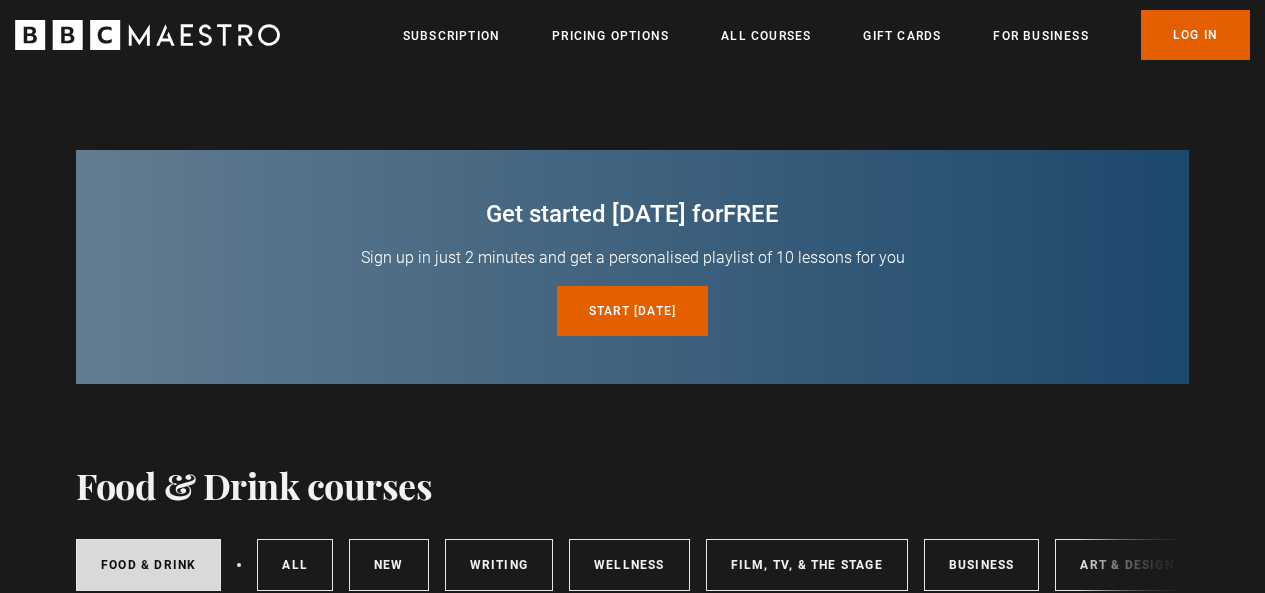 scroll, scrollTop: 0, scrollLeft: 0, axis: both 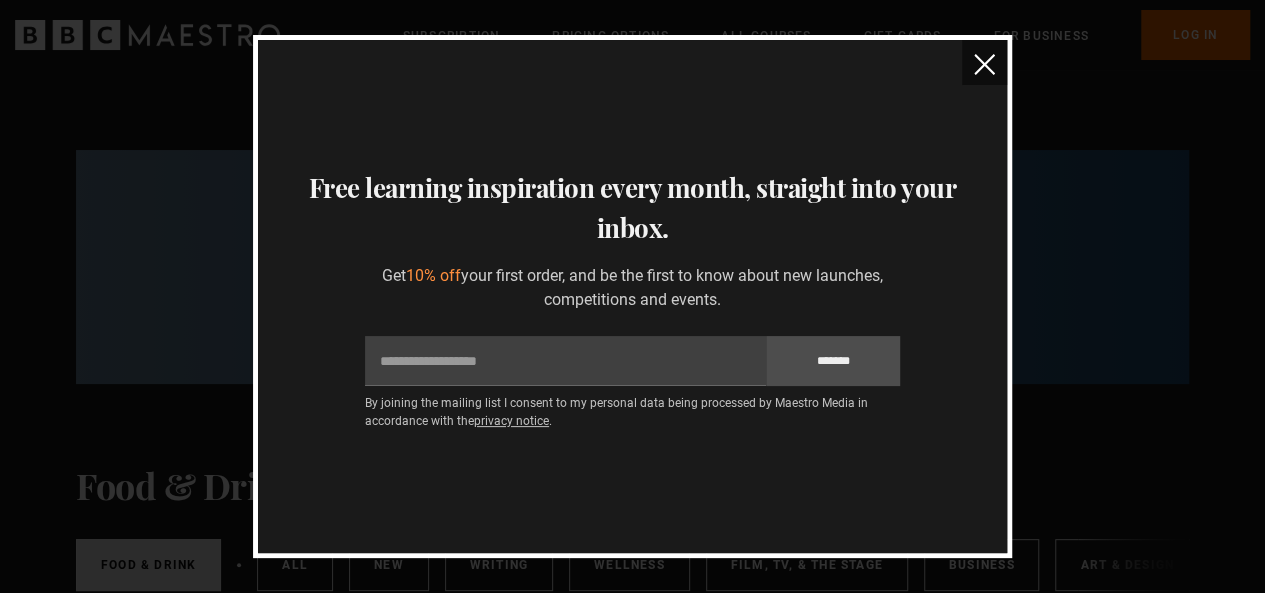 click on "Skip to main content
Menu
Close
Subscription
Pricing Options
All Courses
Gift Cards
For business
Already have an account?
Log In
Get started [DATE] for  free
Sign up in just 2 minutes and get a personalised playlist of 10 lessons for you
Start [DATE]  for free
Food & Drink
courses
Food & Drink
All courses
New courses
Writing
Wellness" at bounding box center (632, 2043) 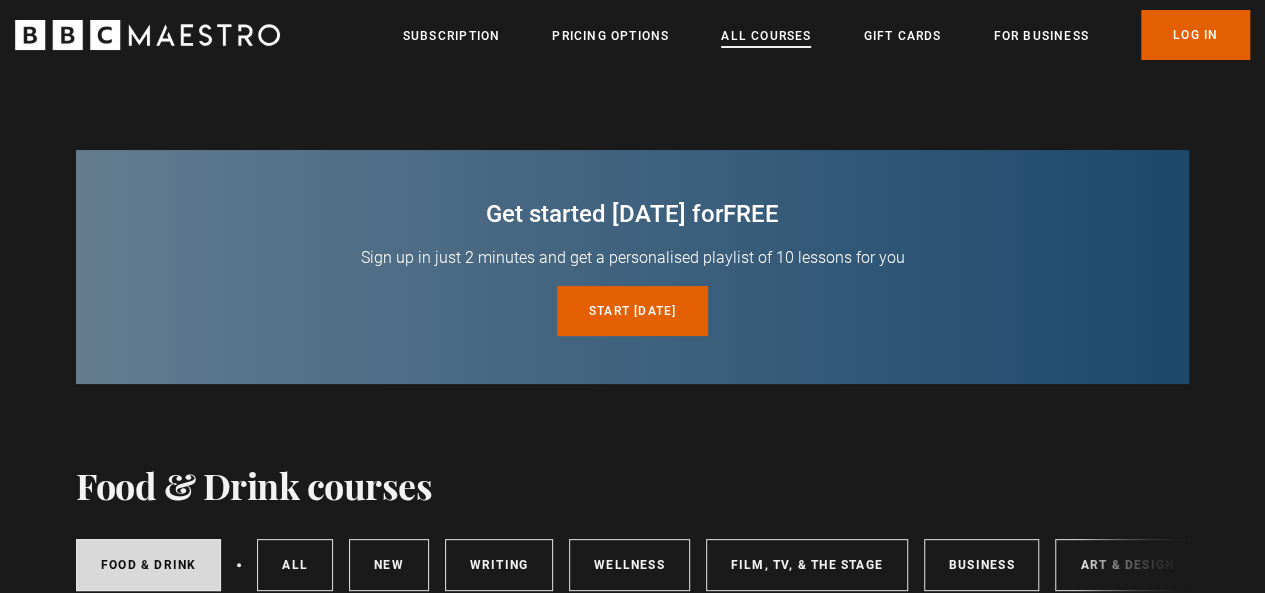 click on "All Courses" at bounding box center [766, 36] 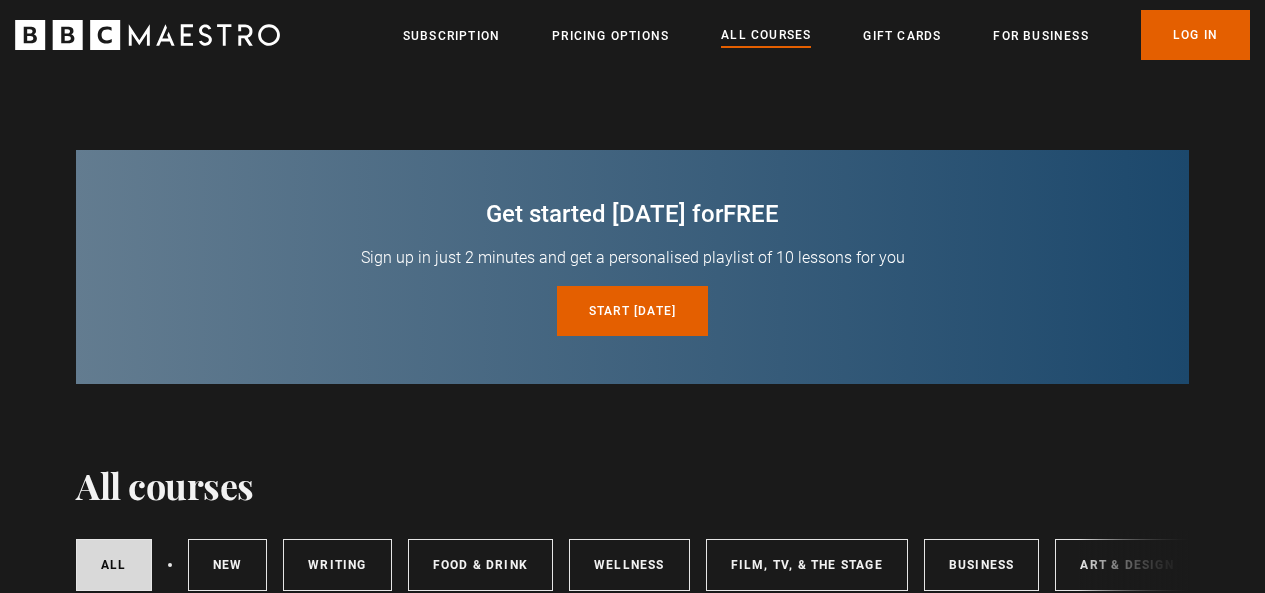 scroll, scrollTop: 0, scrollLeft: 0, axis: both 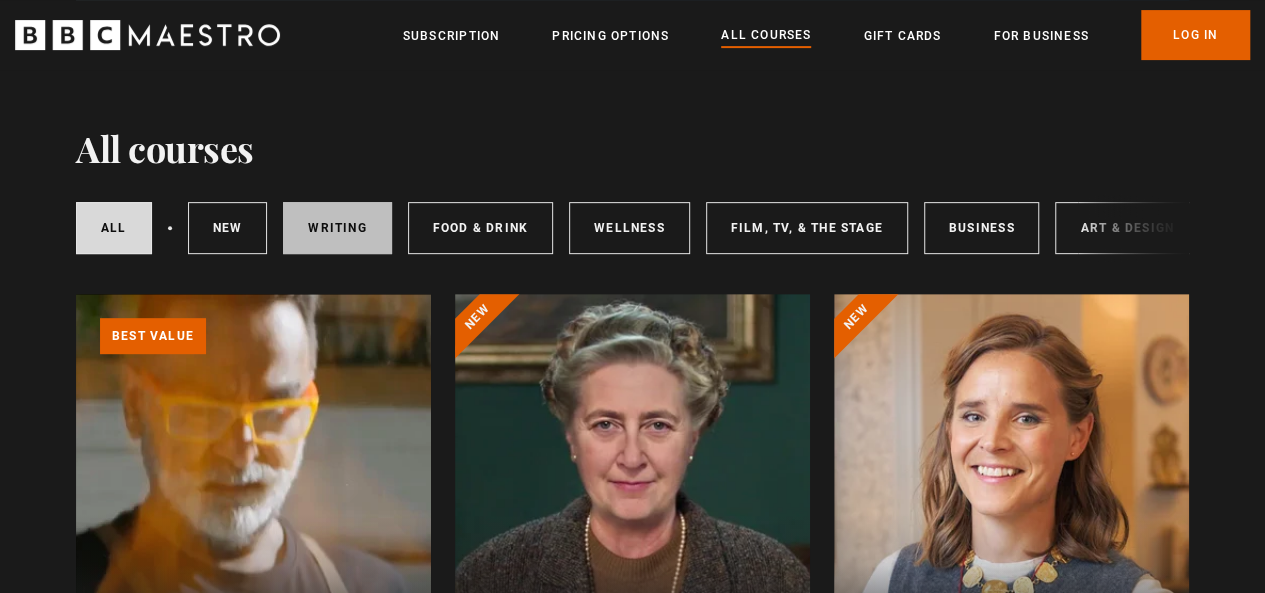 click on "Writing" at bounding box center [337, 228] 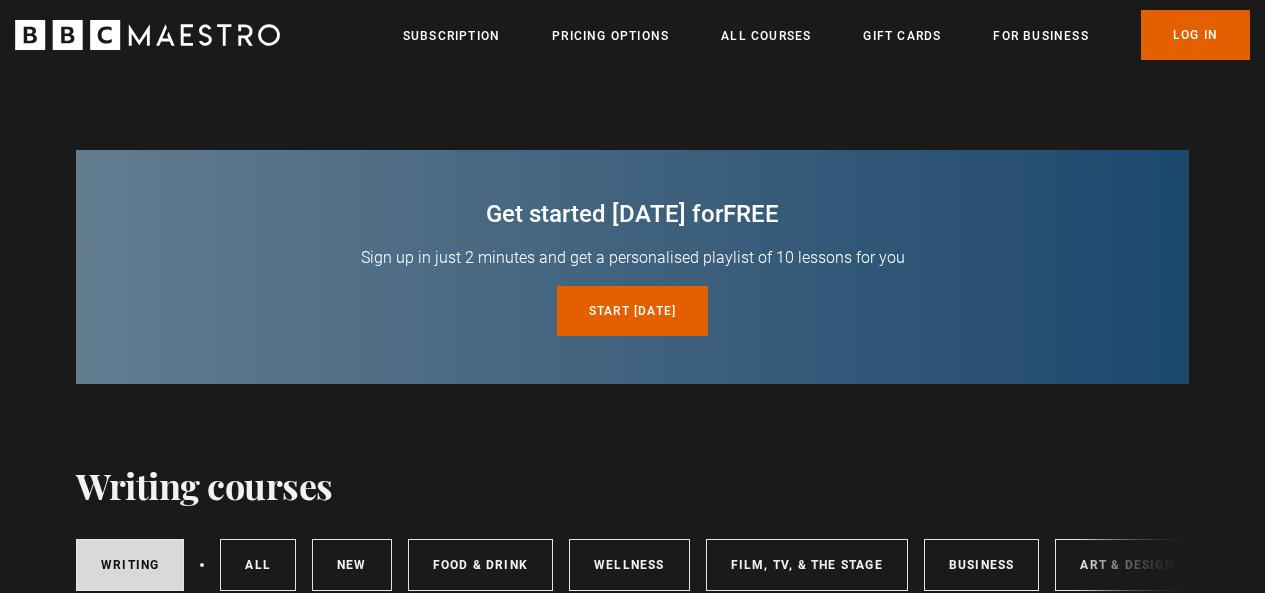 scroll, scrollTop: 0, scrollLeft: 0, axis: both 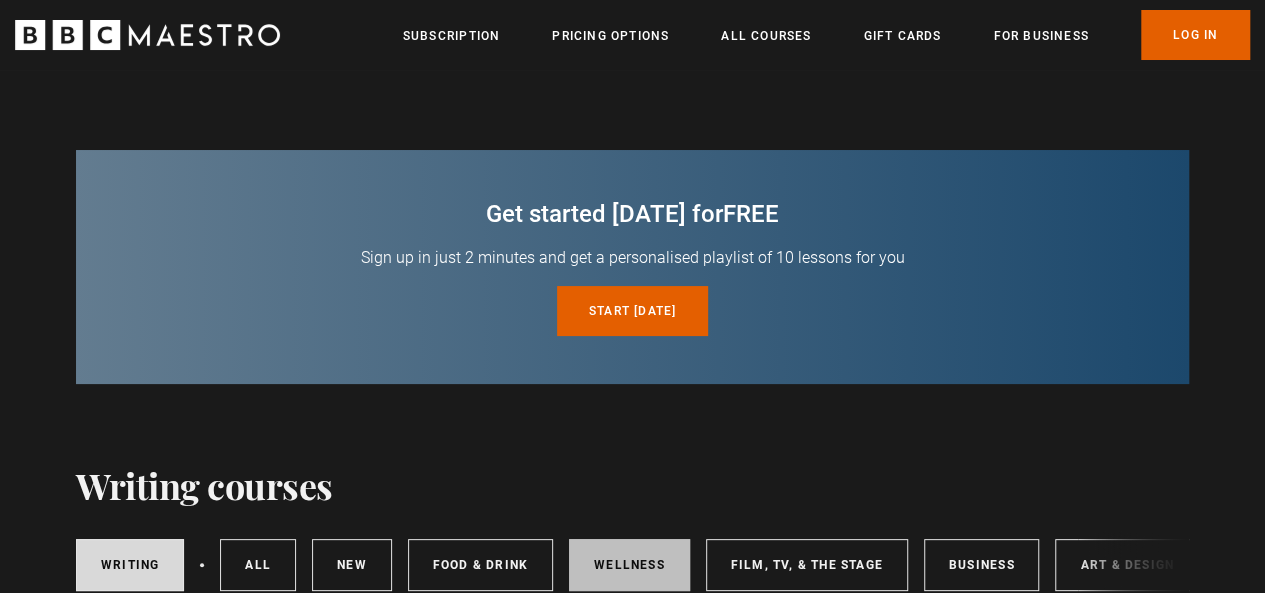 click on "Wellness" at bounding box center (629, 565) 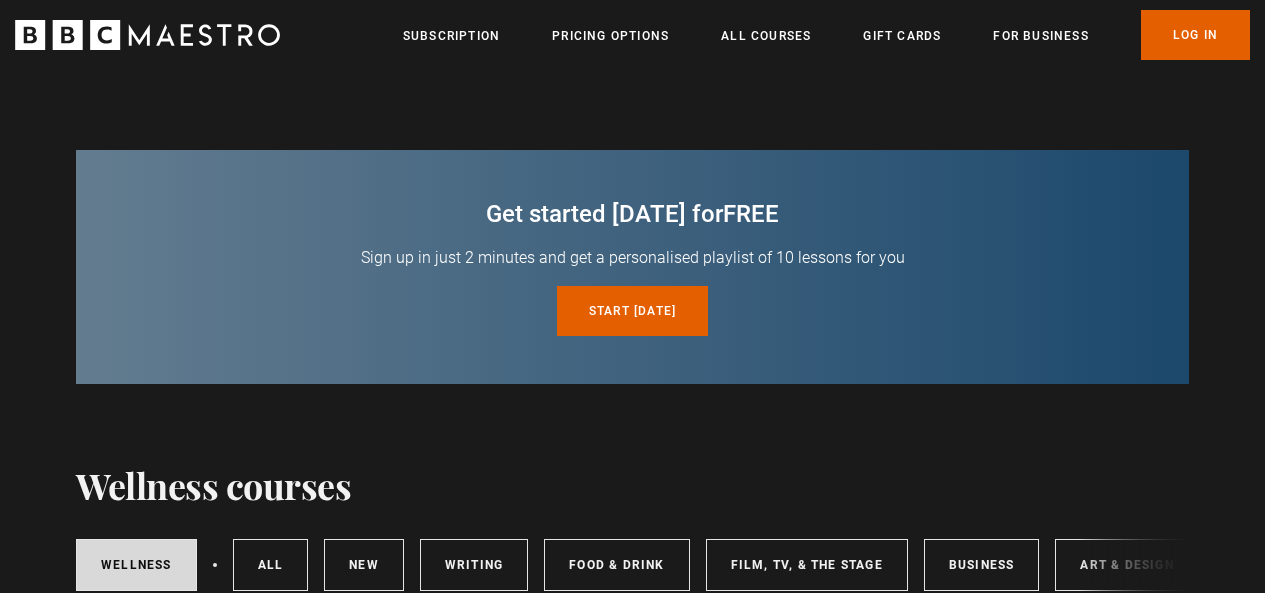 scroll, scrollTop: 0, scrollLeft: 0, axis: both 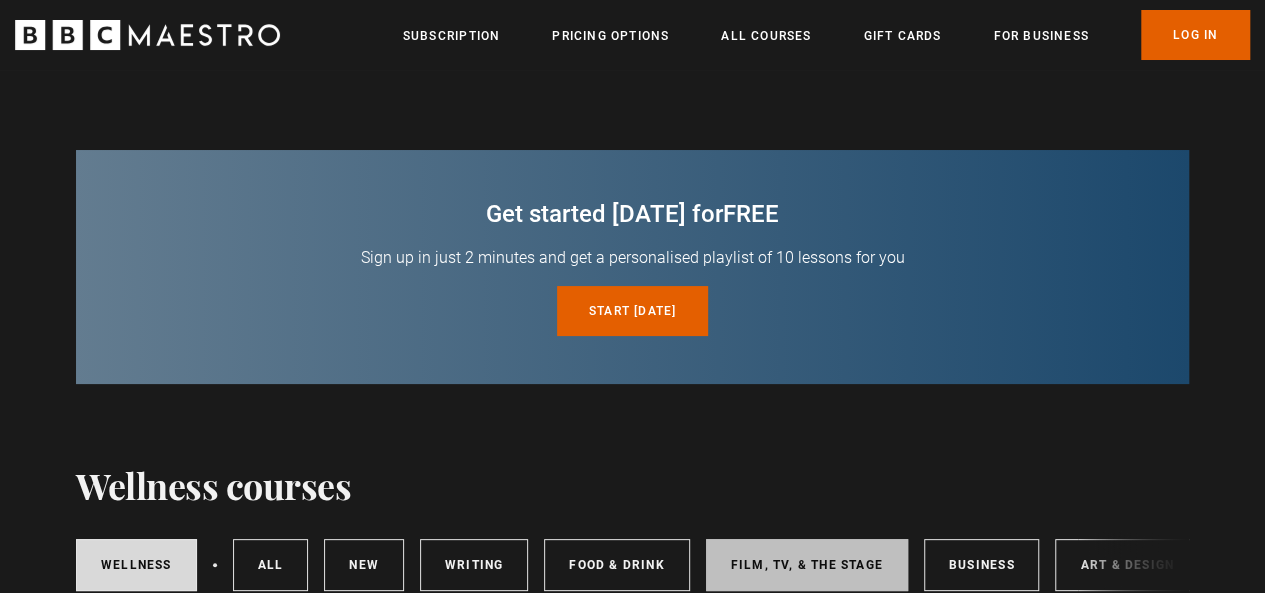 click on "Film, TV, & The Stage" at bounding box center [807, 565] 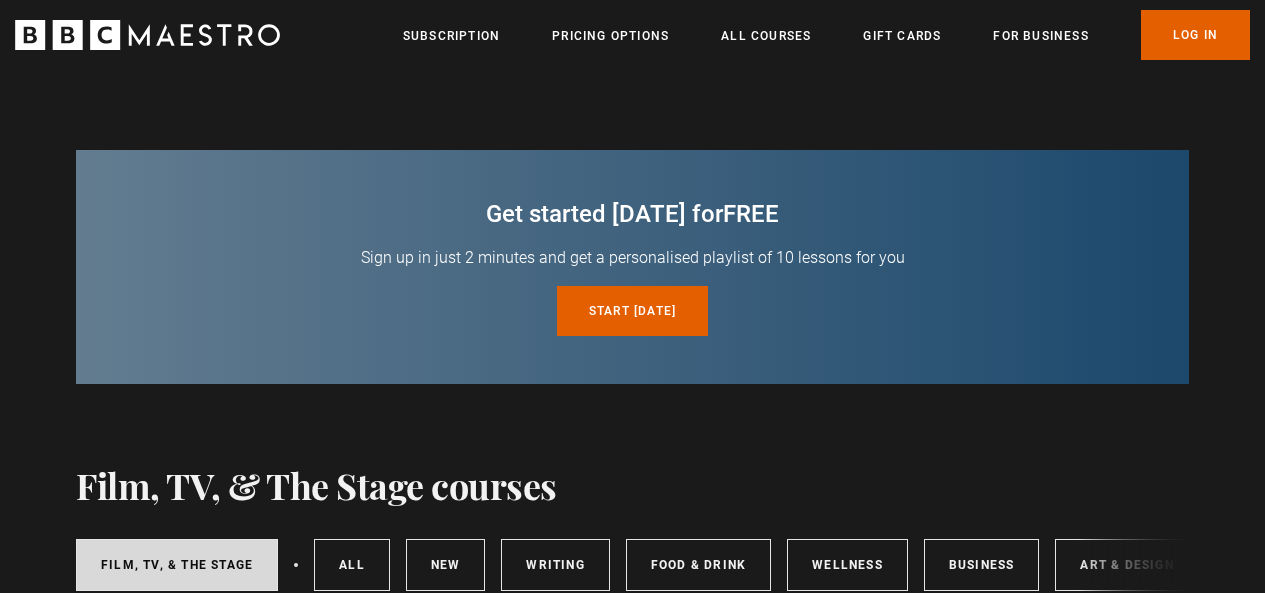 scroll, scrollTop: 0, scrollLeft: 0, axis: both 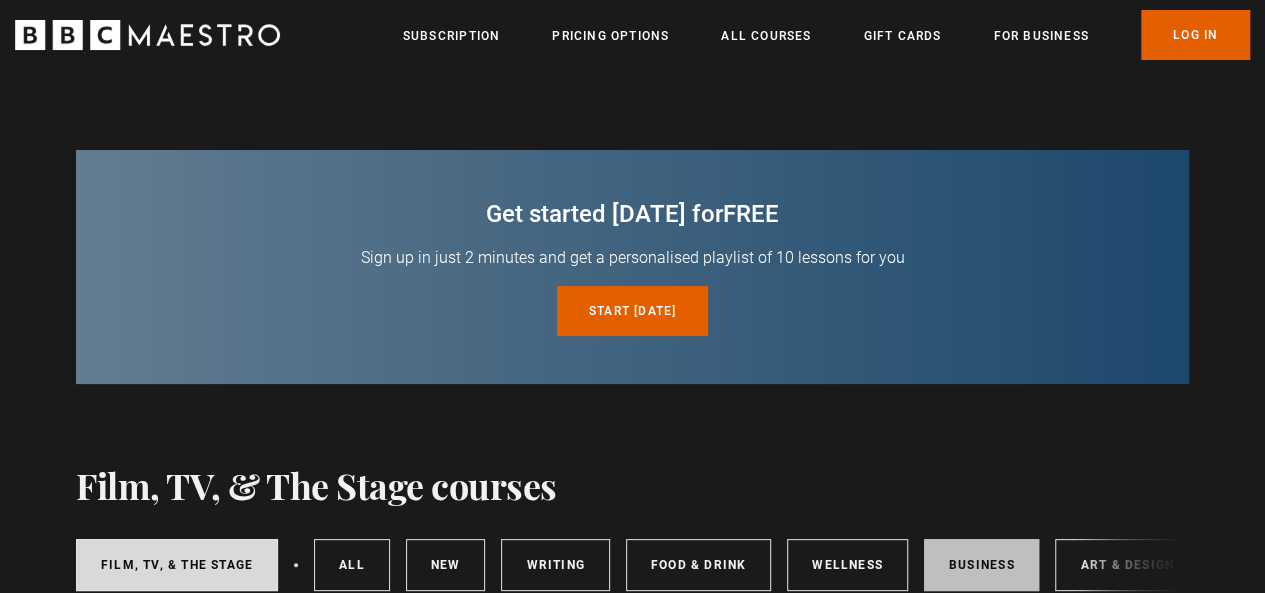 click on "Business" at bounding box center (982, 565) 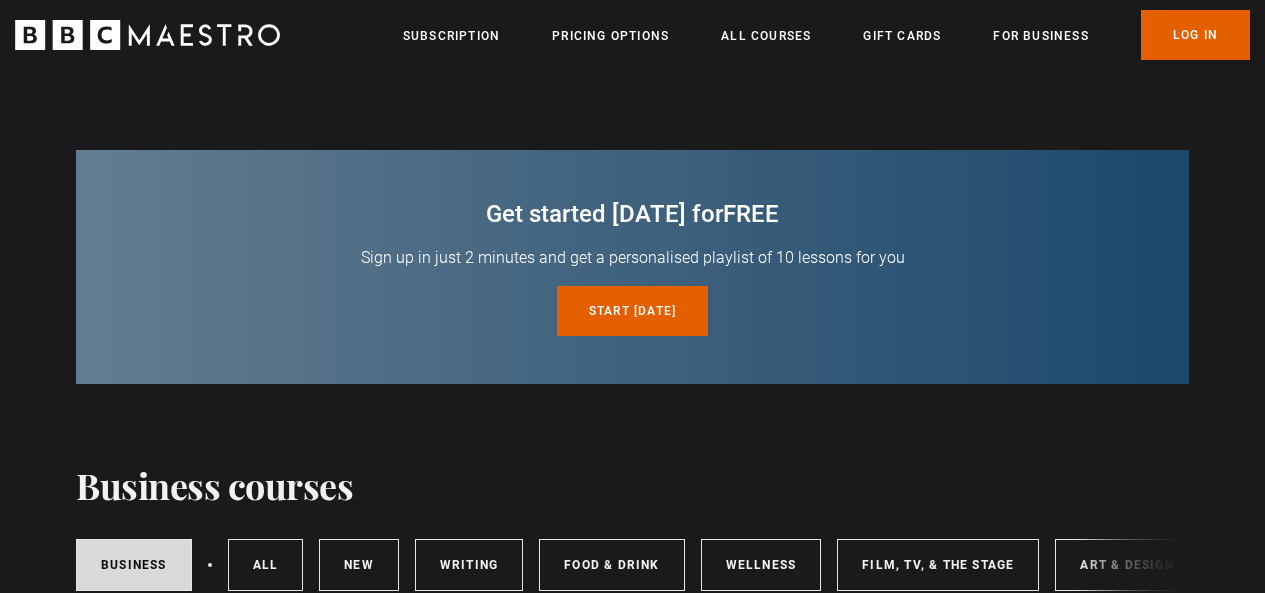 scroll, scrollTop: 0, scrollLeft: 0, axis: both 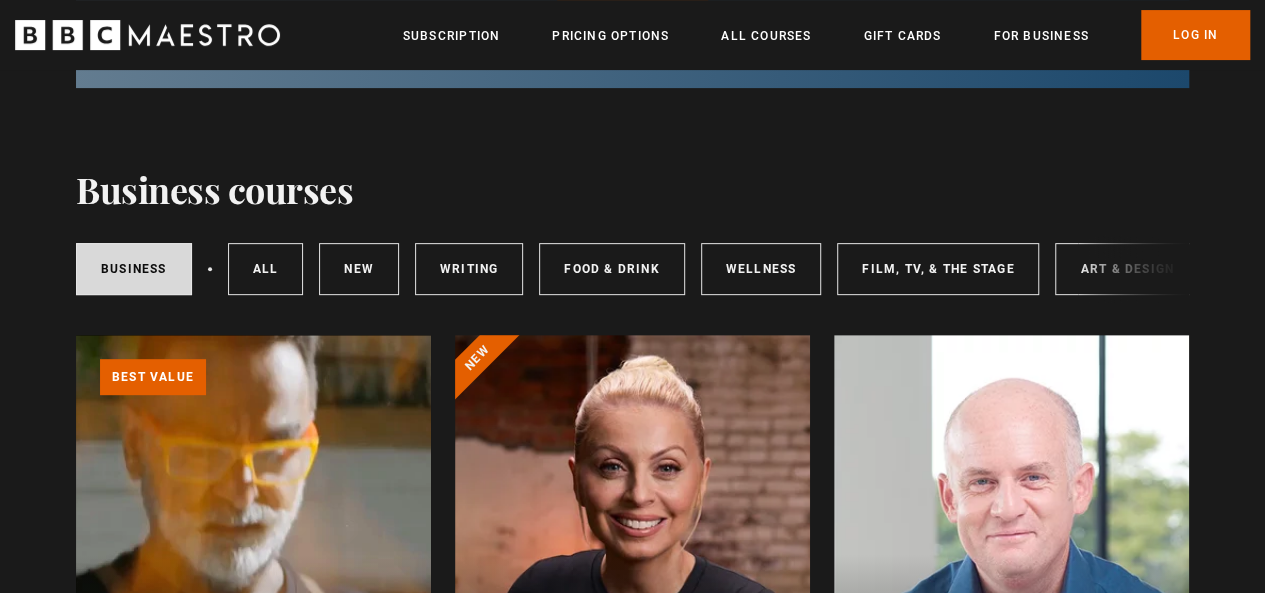click on "Business
All courses
New courses
Writing
Food & Drink
Wellness
Film, TV, & The Stage
Art & Design
Music
Home & Lifestyle" at bounding box center (632, 269) 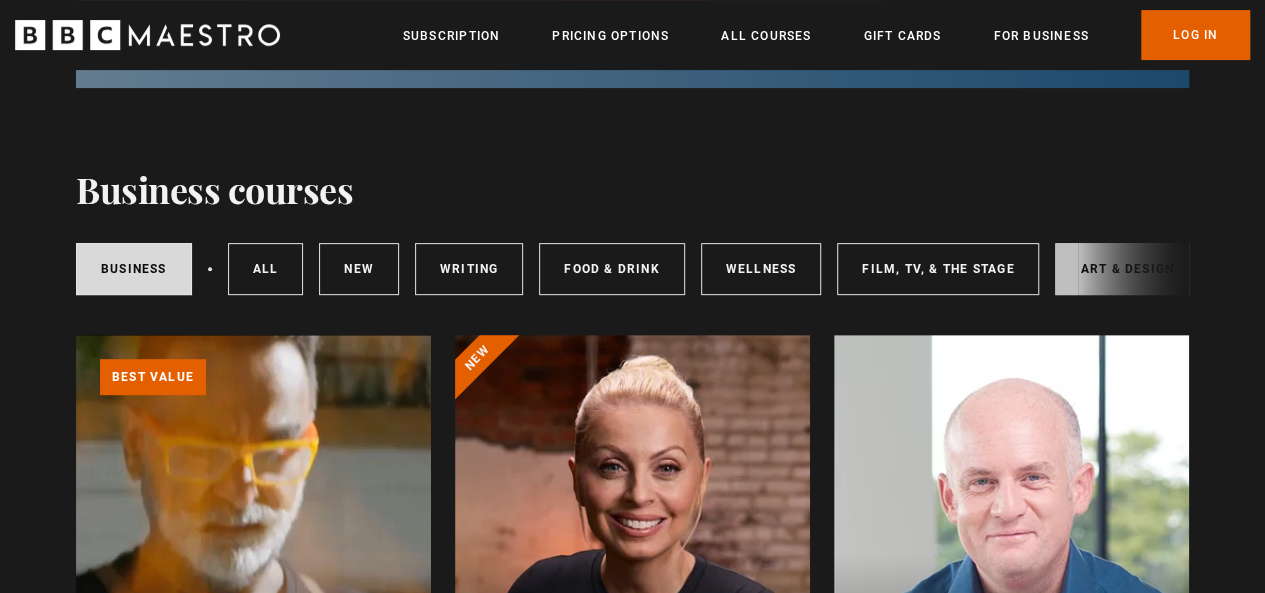 click on "Art & Design" at bounding box center (1126, 269) 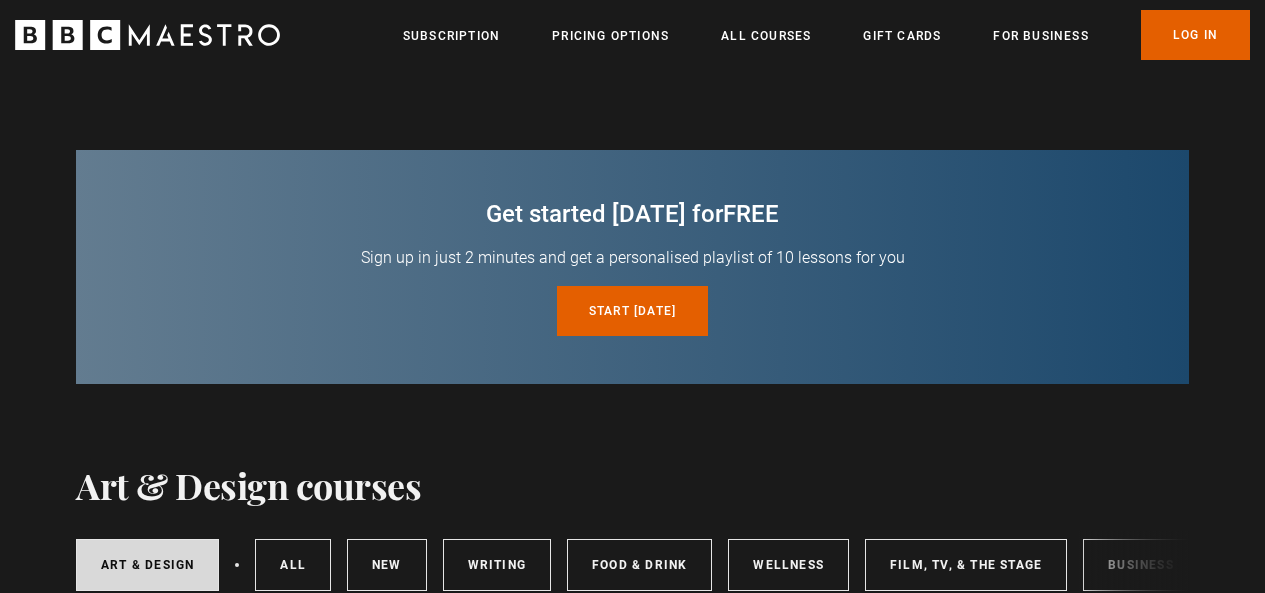 scroll, scrollTop: 0, scrollLeft: 0, axis: both 